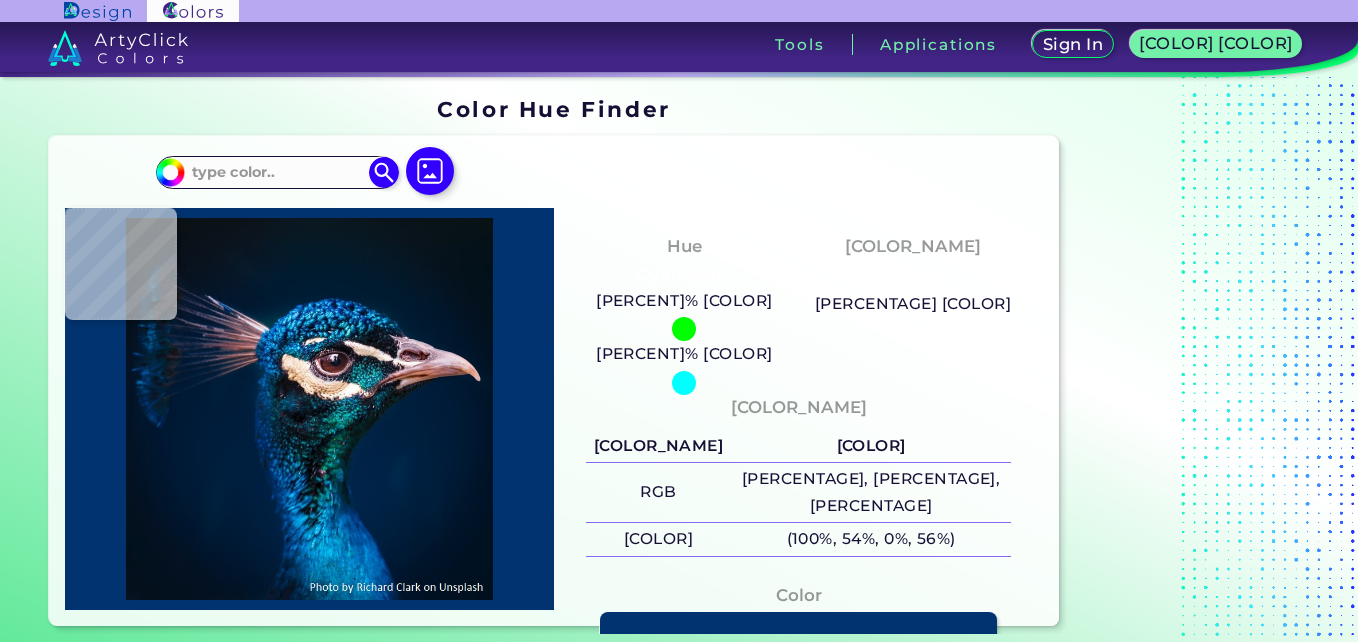 scroll, scrollTop: 0, scrollLeft: 0, axis: both 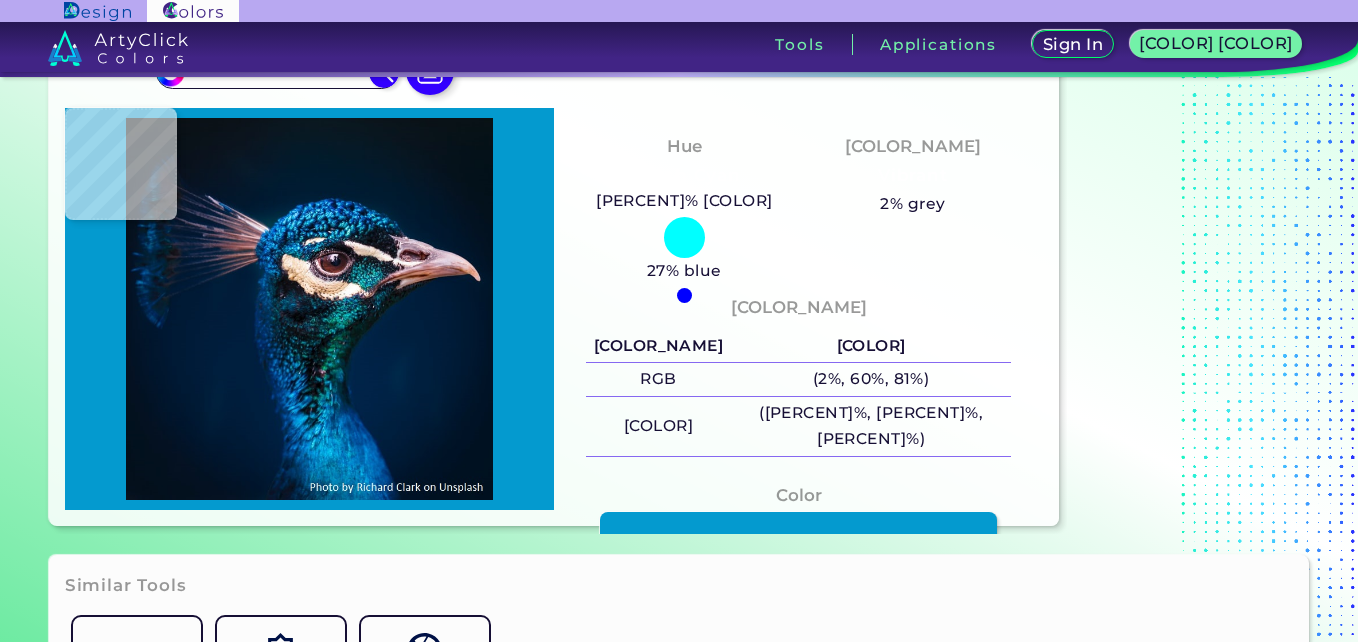 click at bounding box center [309, 308] 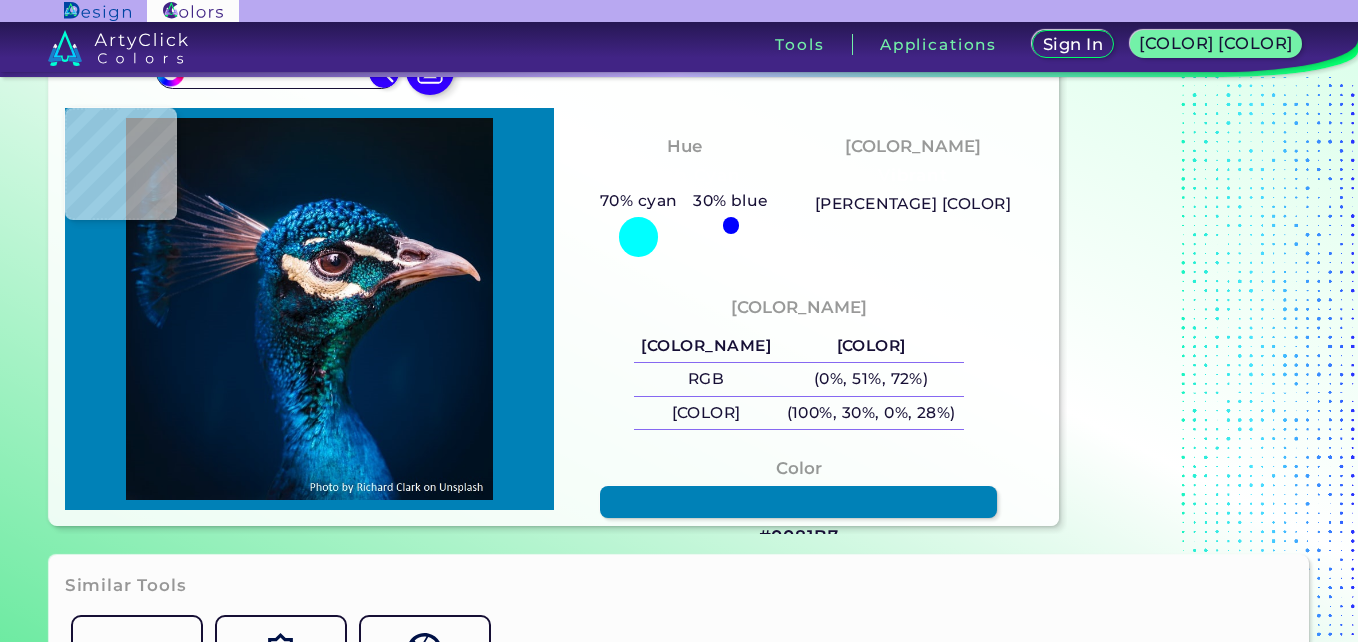click at bounding box center (309, 308) 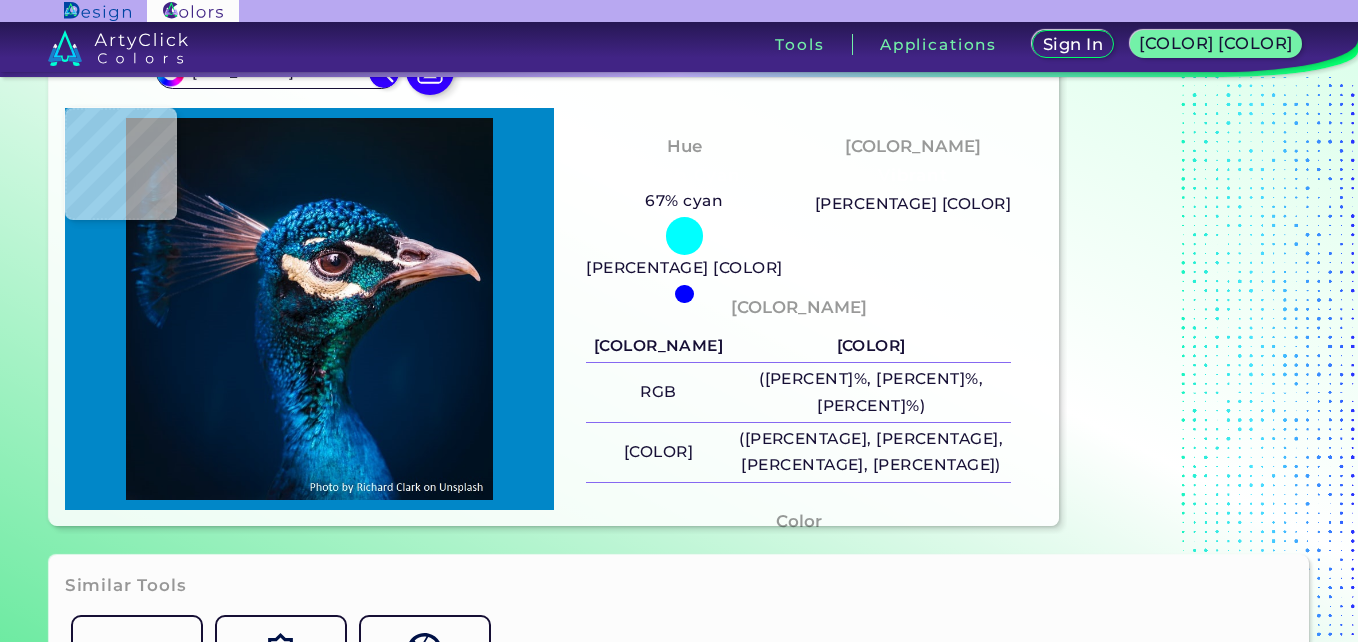 click at bounding box center [309, 308] 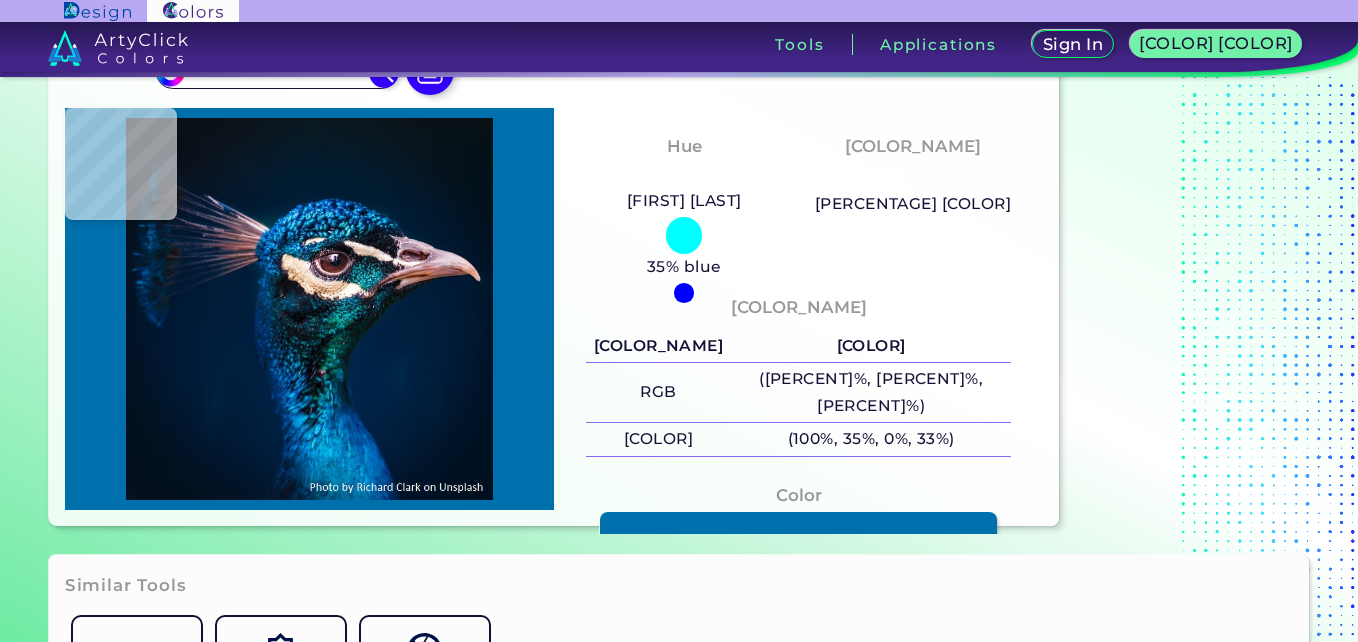 click at bounding box center [309, 308] 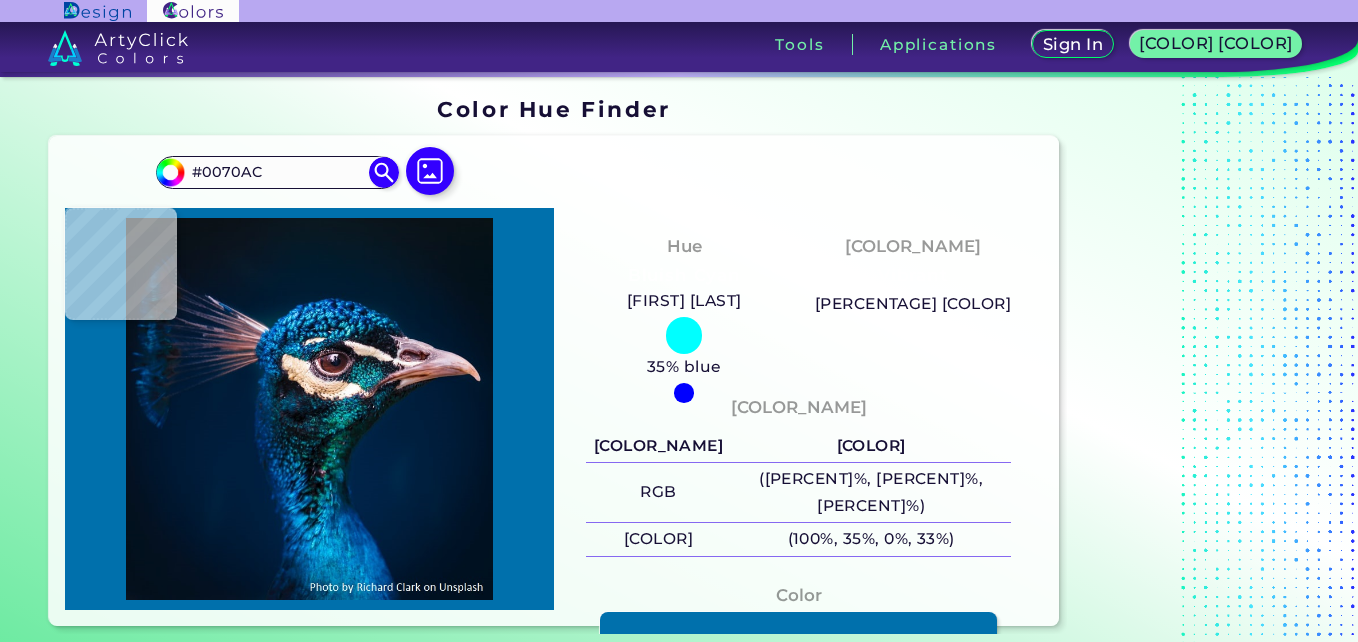 scroll, scrollTop: 200, scrollLeft: 0, axis: vertical 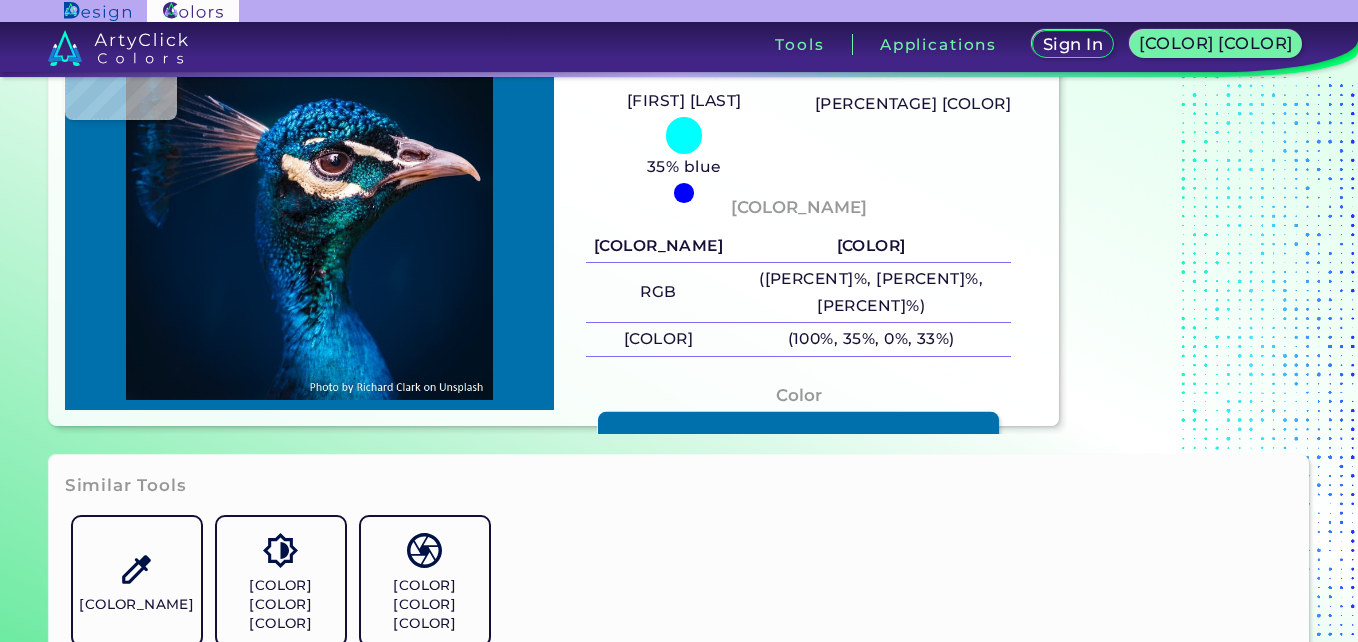 click at bounding box center (798, 428) 